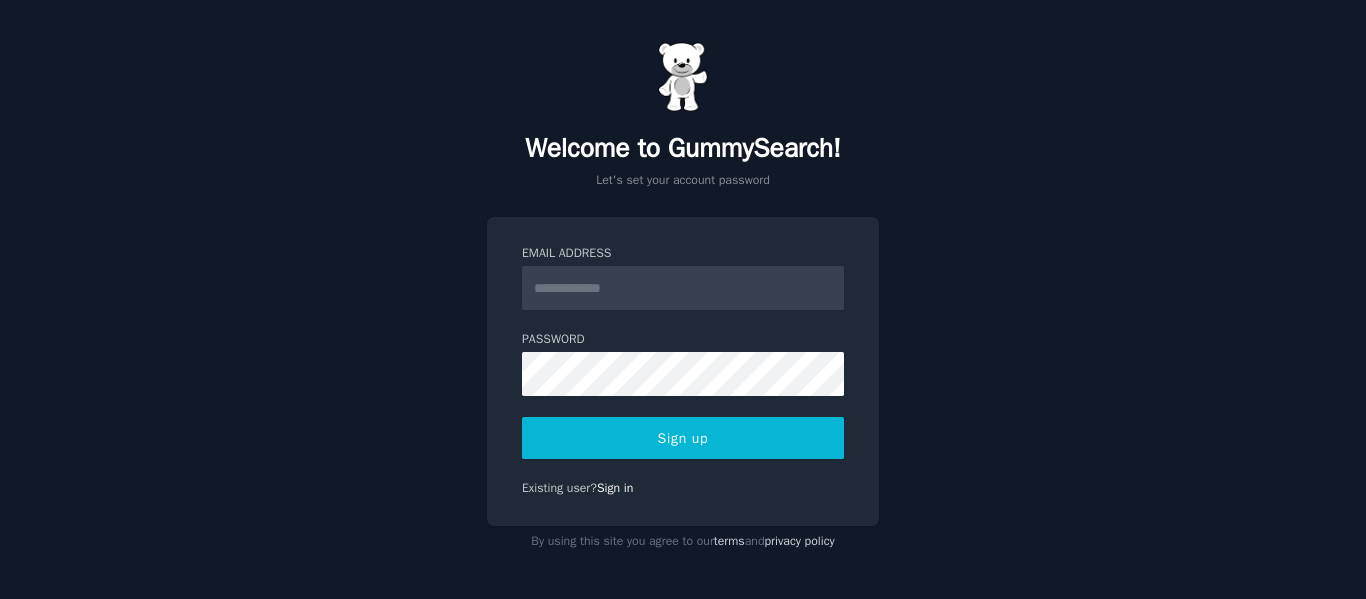 scroll, scrollTop: 0, scrollLeft: 0, axis: both 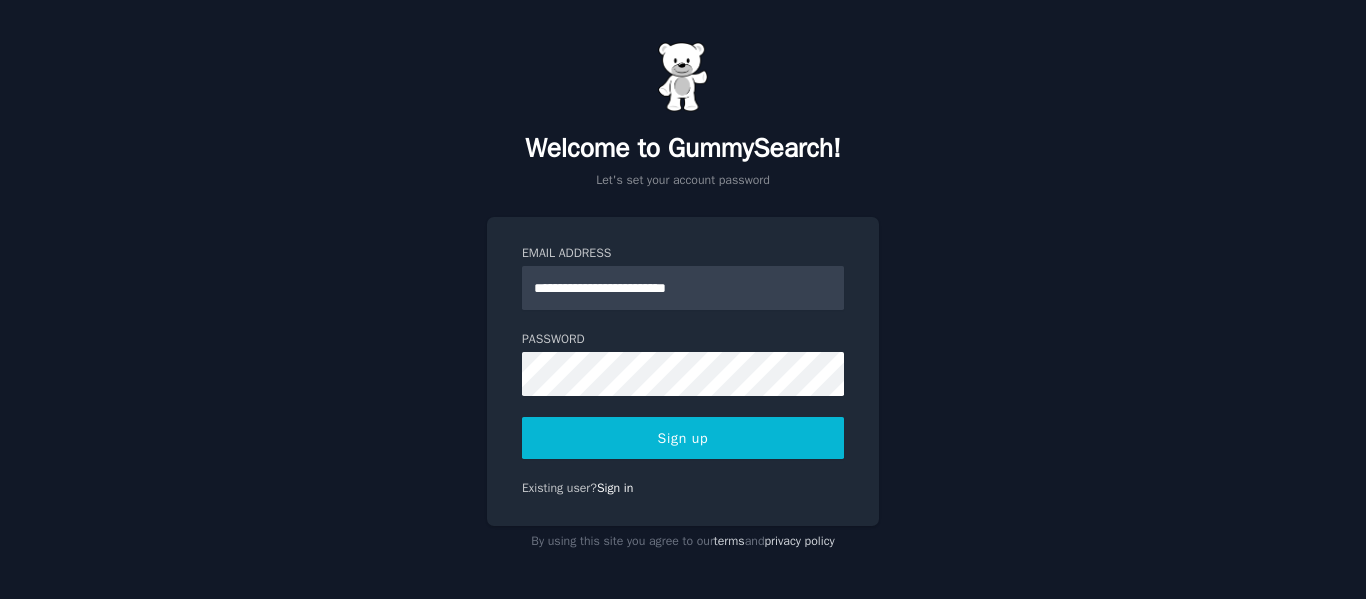 click on "**********" at bounding box center (683, 299) 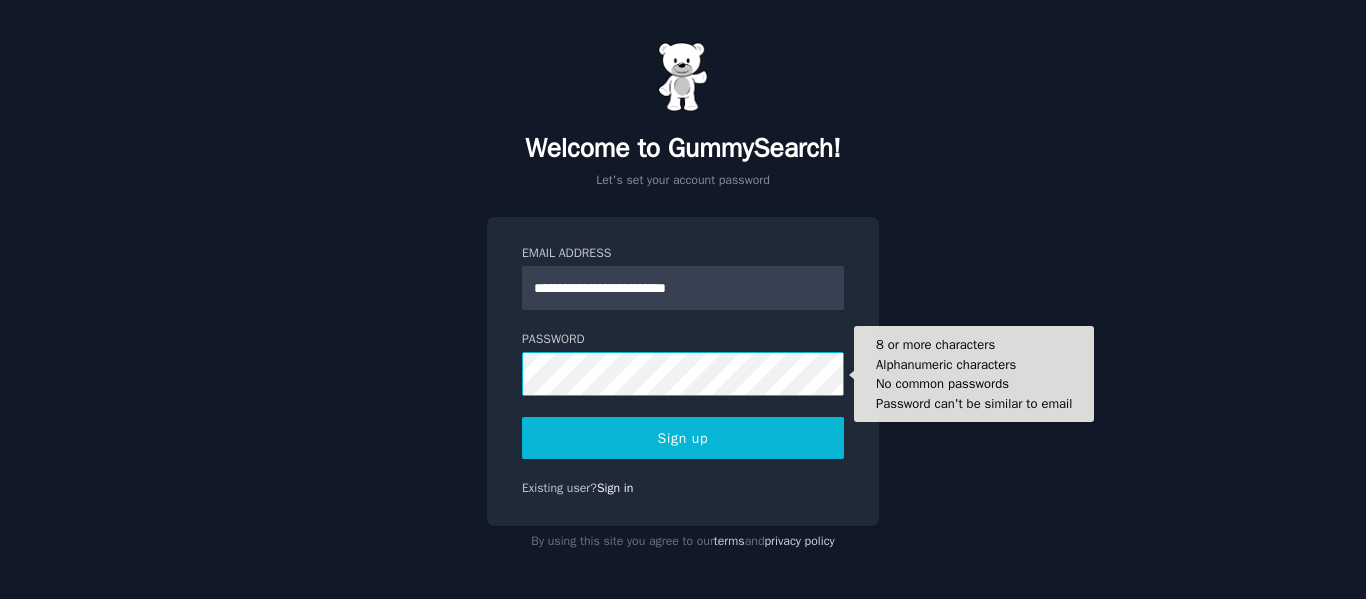click on "Sign up" at bounding box center [683, 438] 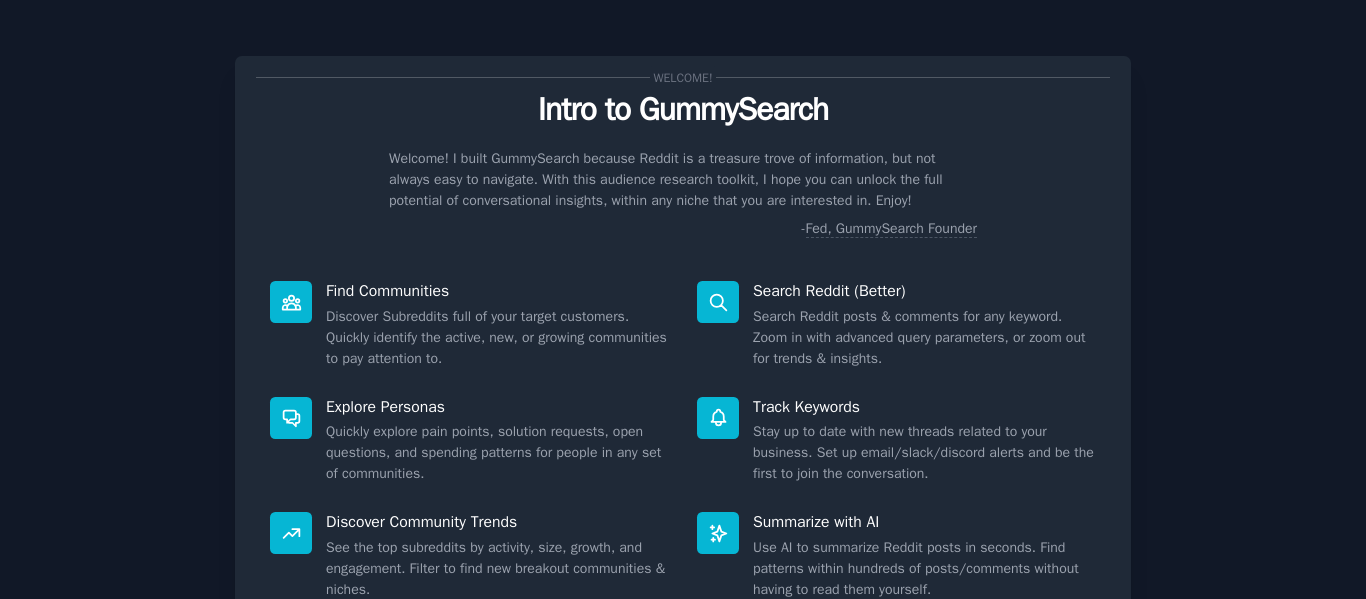 scroll, scrollTop: 0, scrollLeft: 0, axis: both 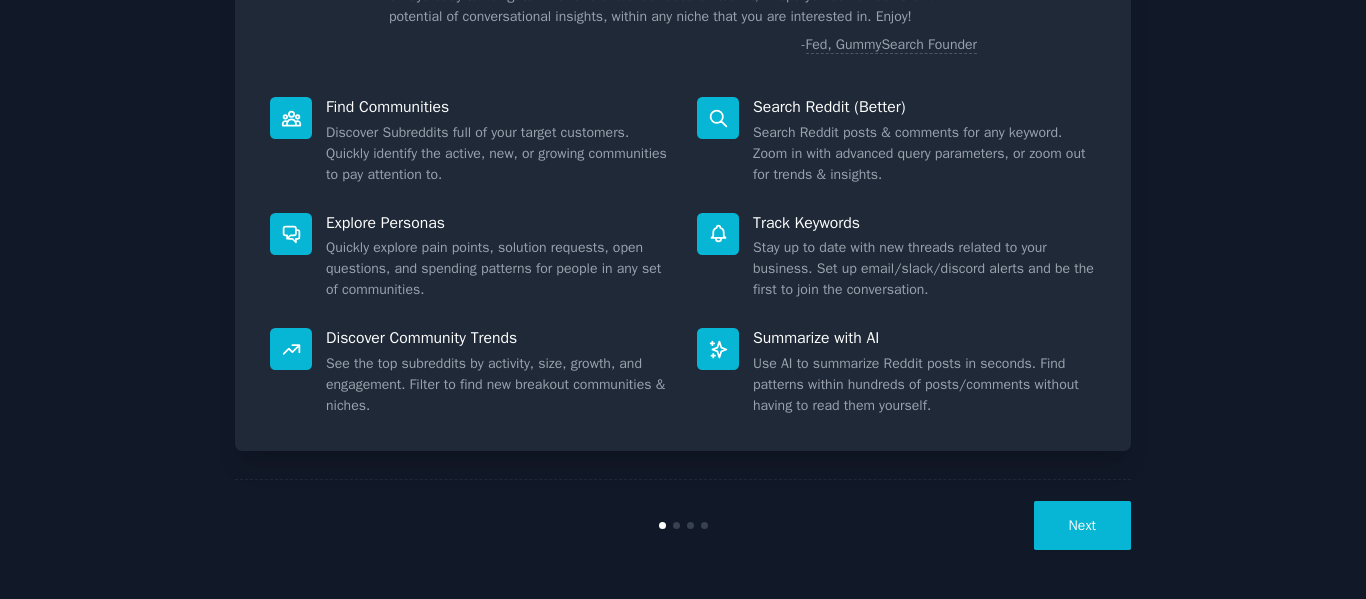 click on "Next" at bounding box center (1082, 525) 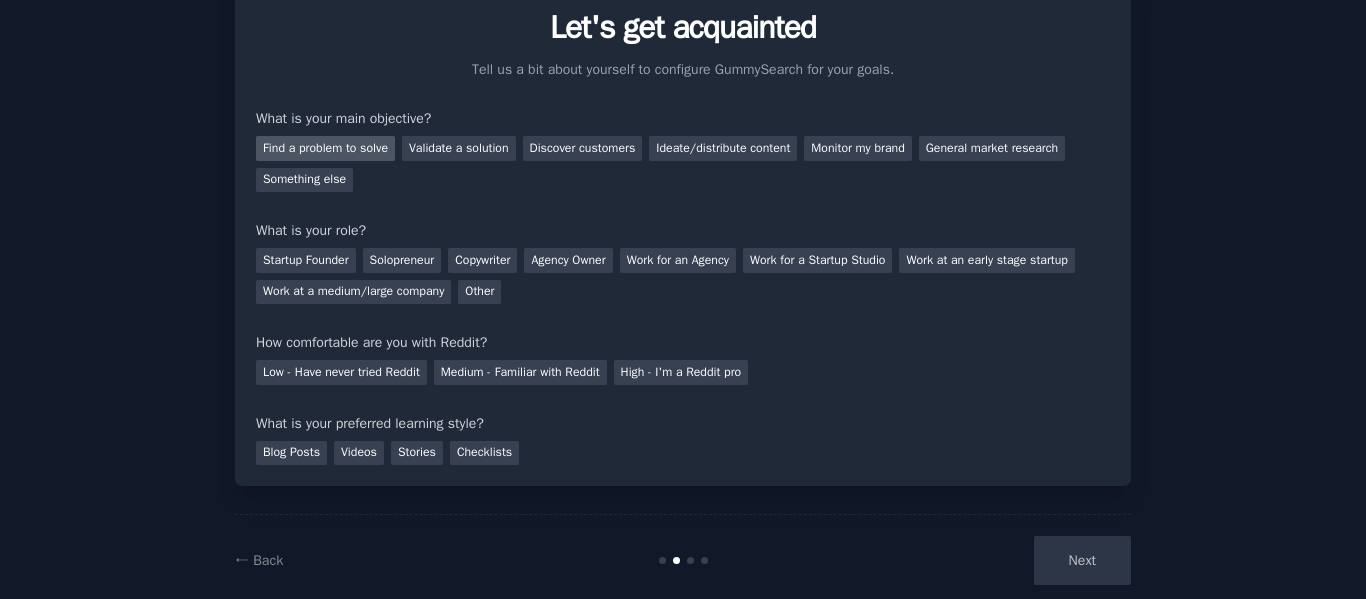 scroll, scrollTop: 117, scrollLeft: 0, axis: vertical 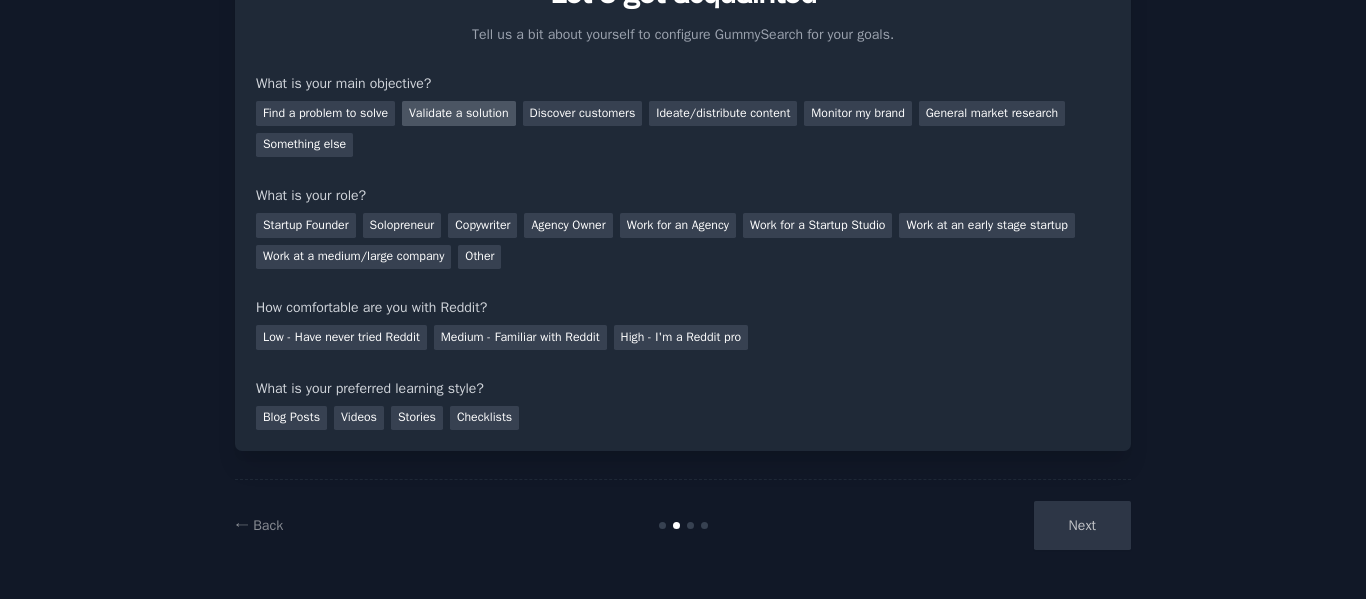 click on "Validate a solution" at bounding box center [459, 113] 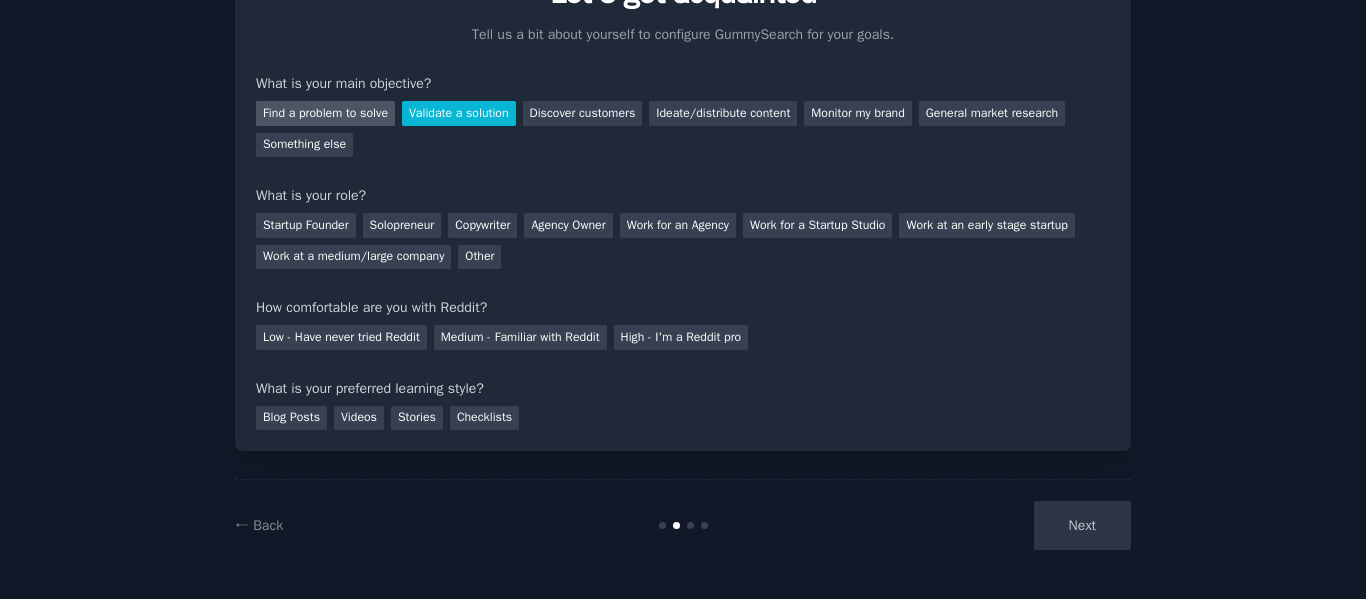 click on "Find a problem to solve" at bounding box center (325, 113) 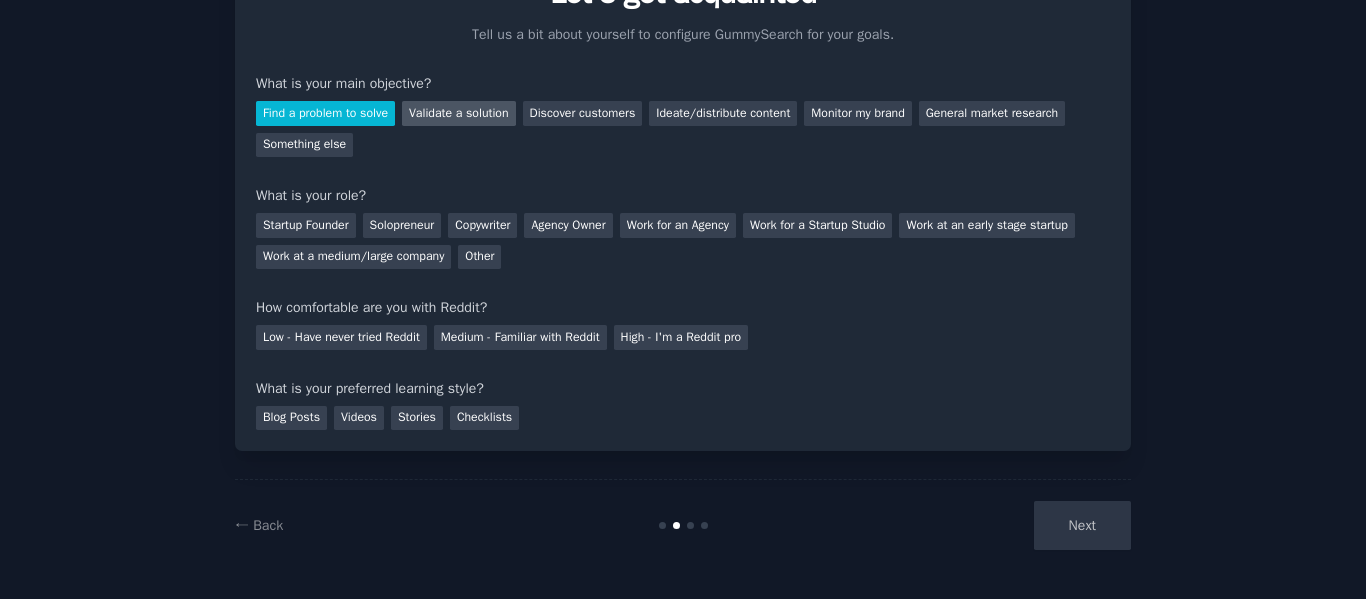 click on "Validate a solution" at bounding box center [459, 113] 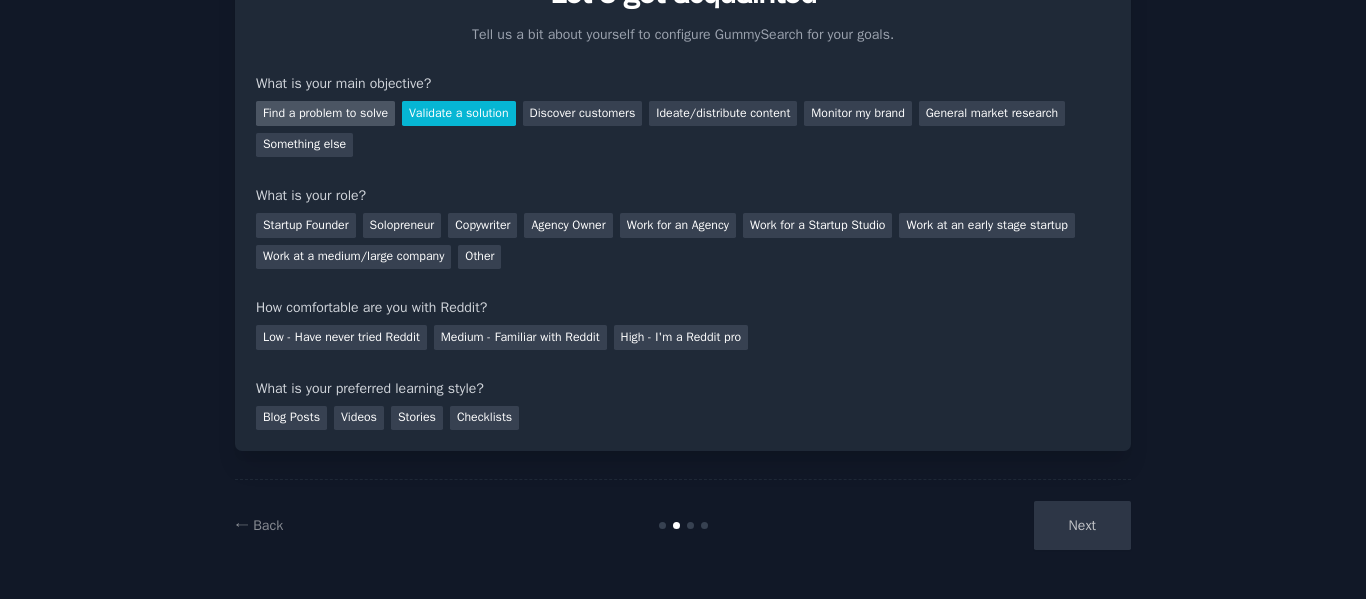 click on "Find a problem to solve" at bounding box center (325, 113) 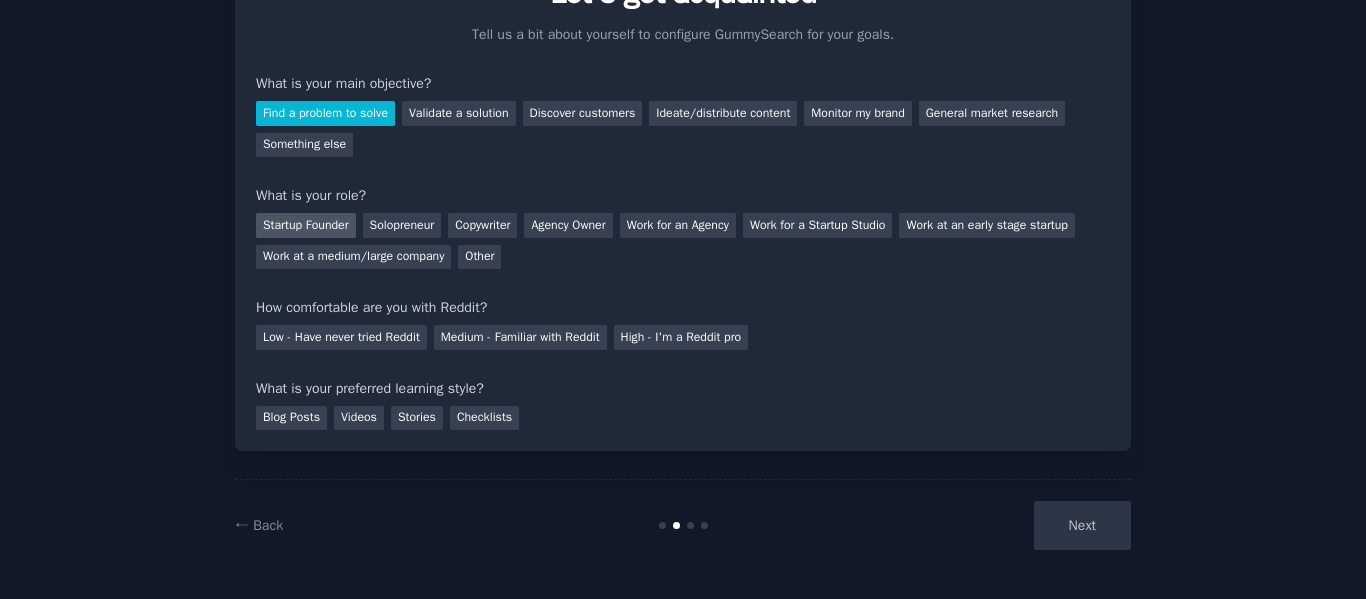 click on "Startup Founder" at bounding box center [306, 225] 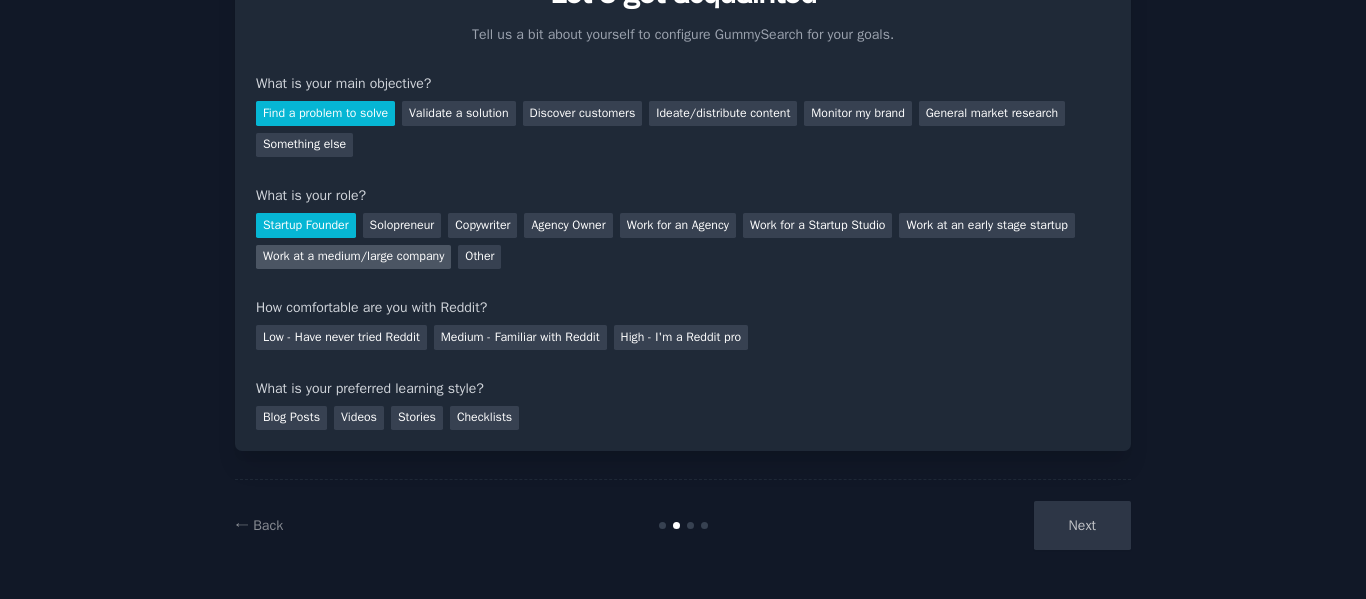 click on "Work at a medium/large company" at bounding box center [353, 257] 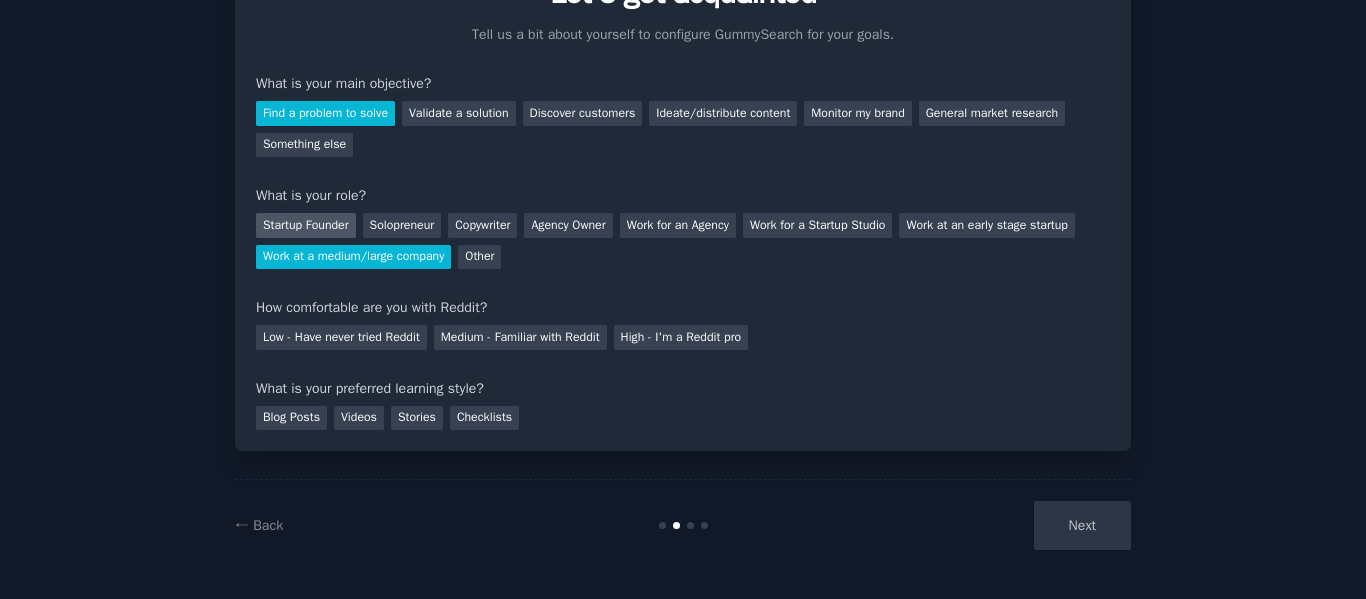 click on "Startup Founder" at bounding box center [306, 225] 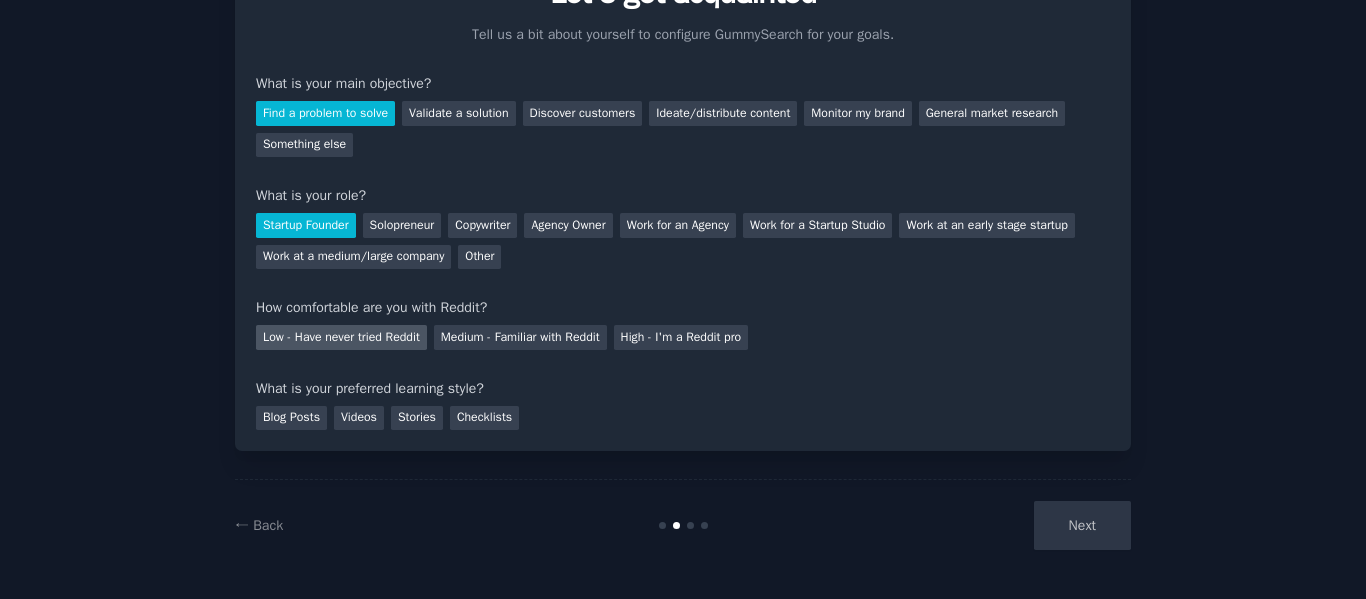 click on "Low - Have never tried Reddit" at bounding box center [341, 337] 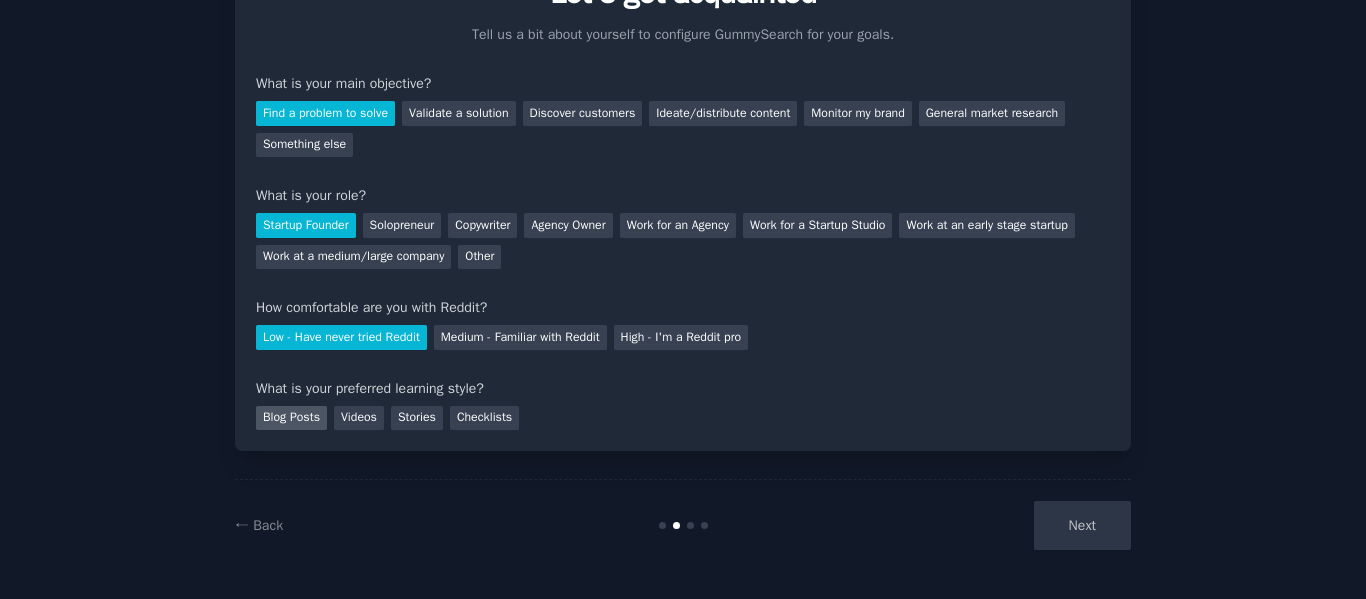 click on "Blog Posts" at bounding box center [291, 418] 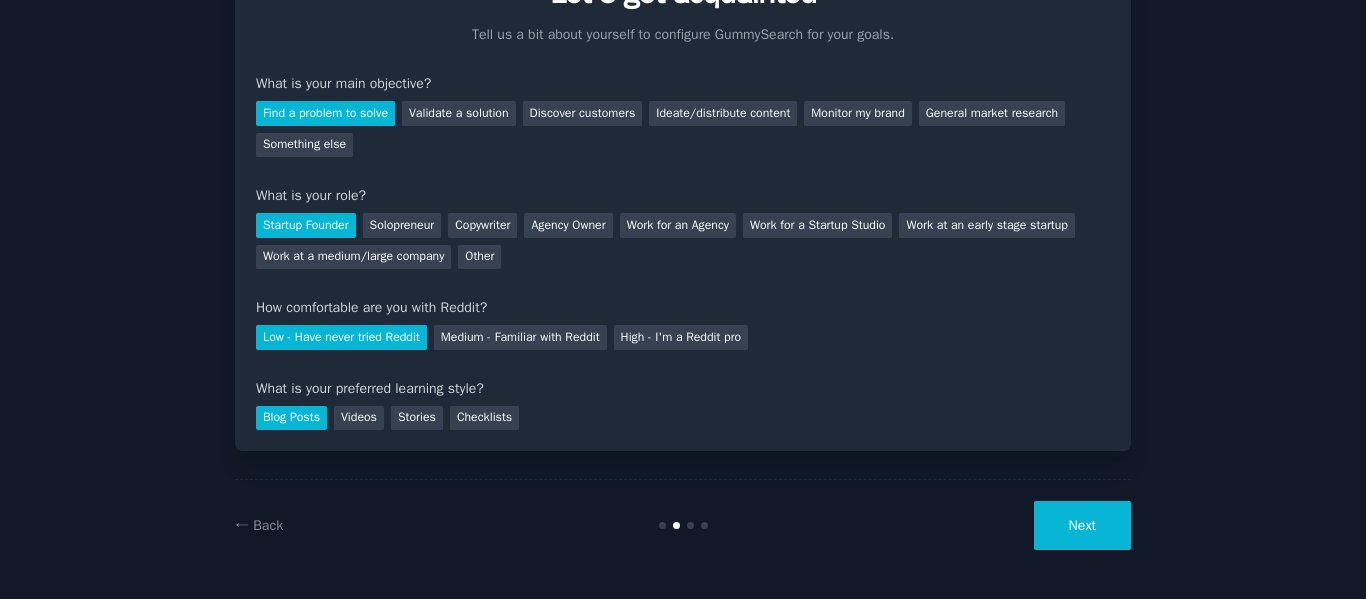 click on "Next" at bounding box center [1082, 525] 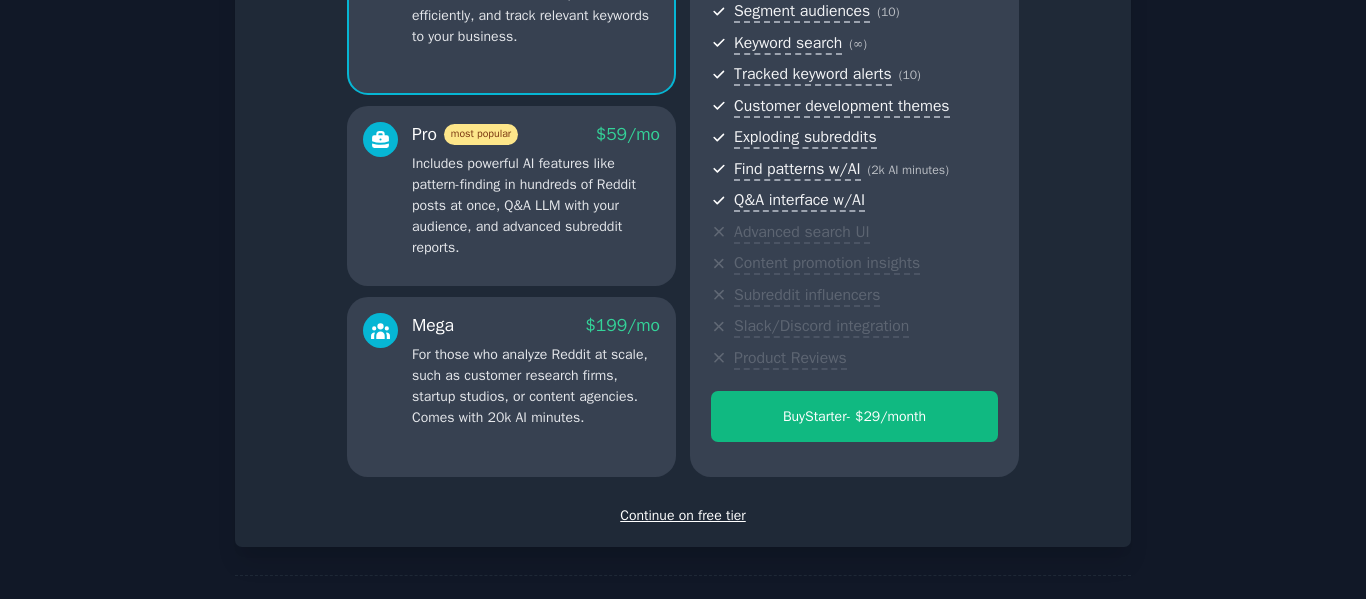 scroll, scrollTop: 300, scrollLeft: 0, axis: vertical 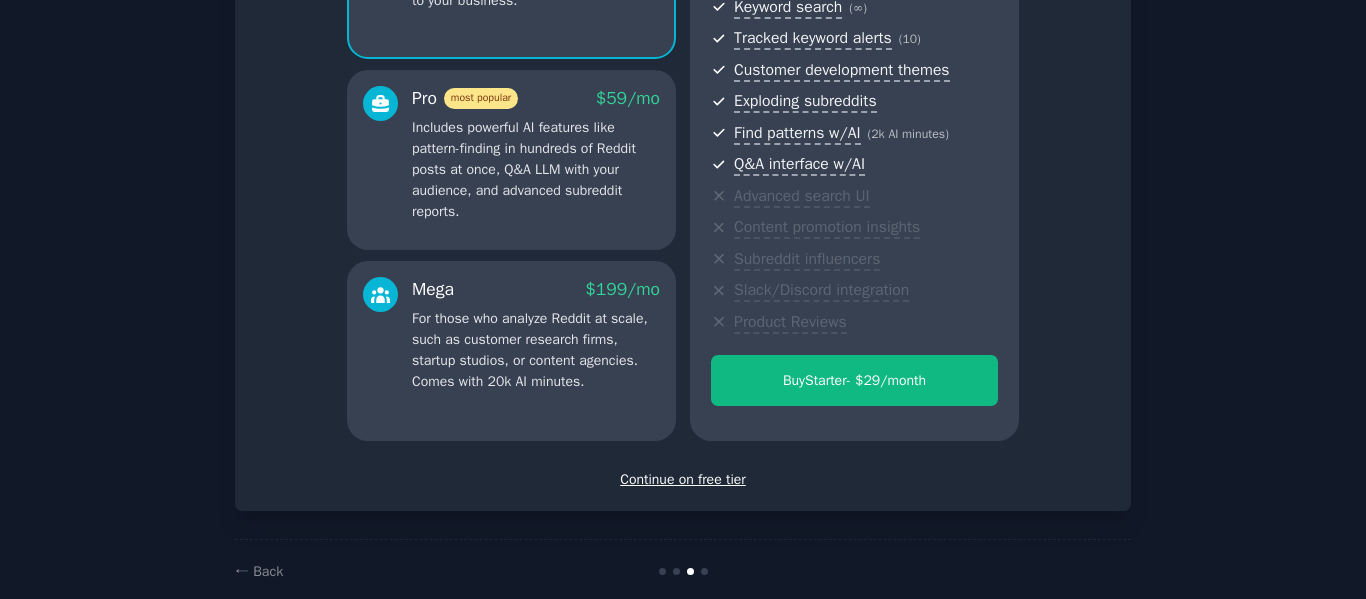 click on "Continue on free tier" at bounding box center [683, 479] 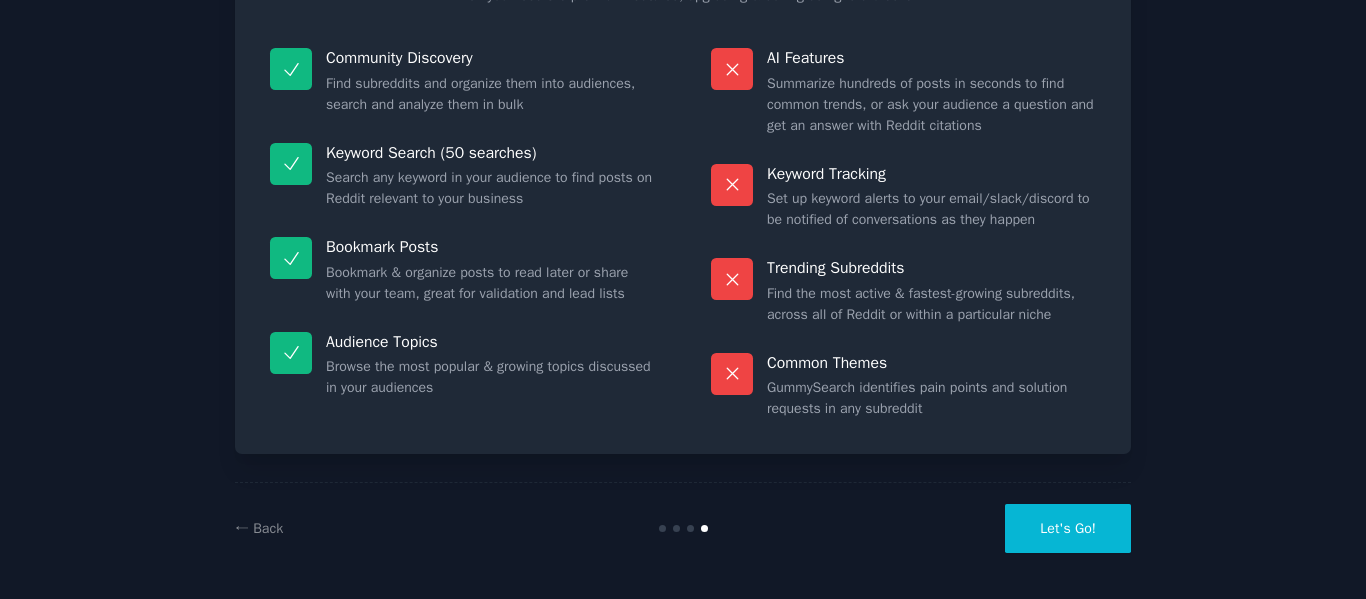 scroll, scrollTop: 180, scrollLeft: 0, axis: vertical 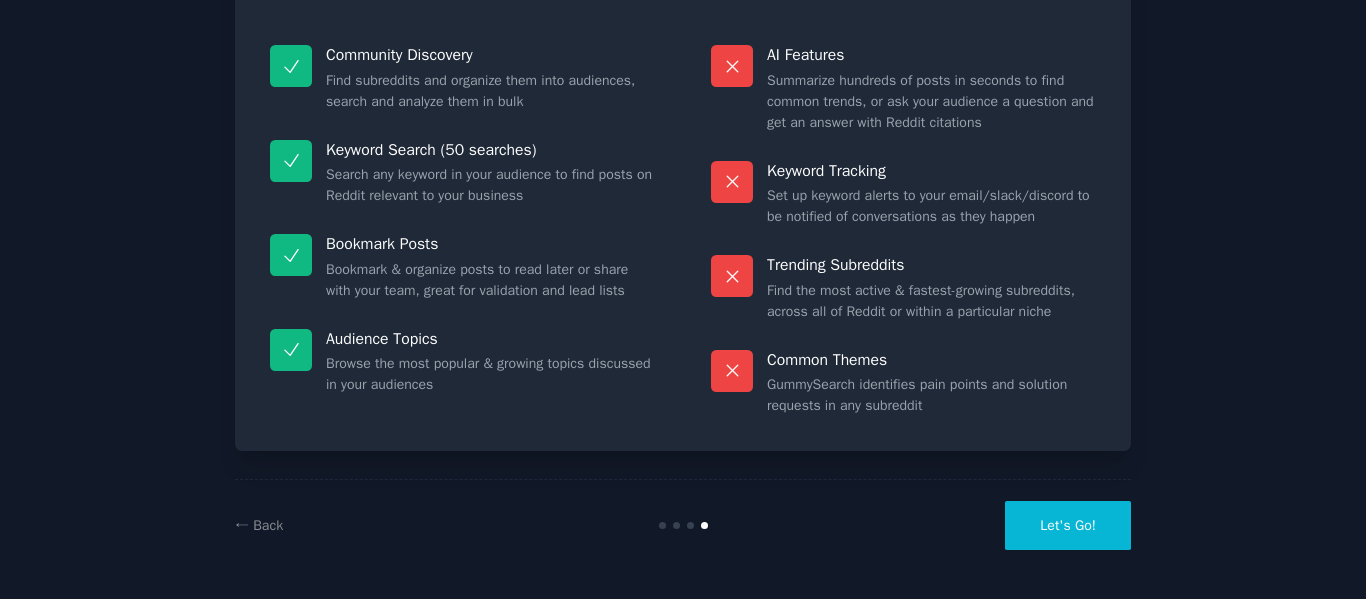 click on "Let's Go!" at bounding box center [1068, 525] 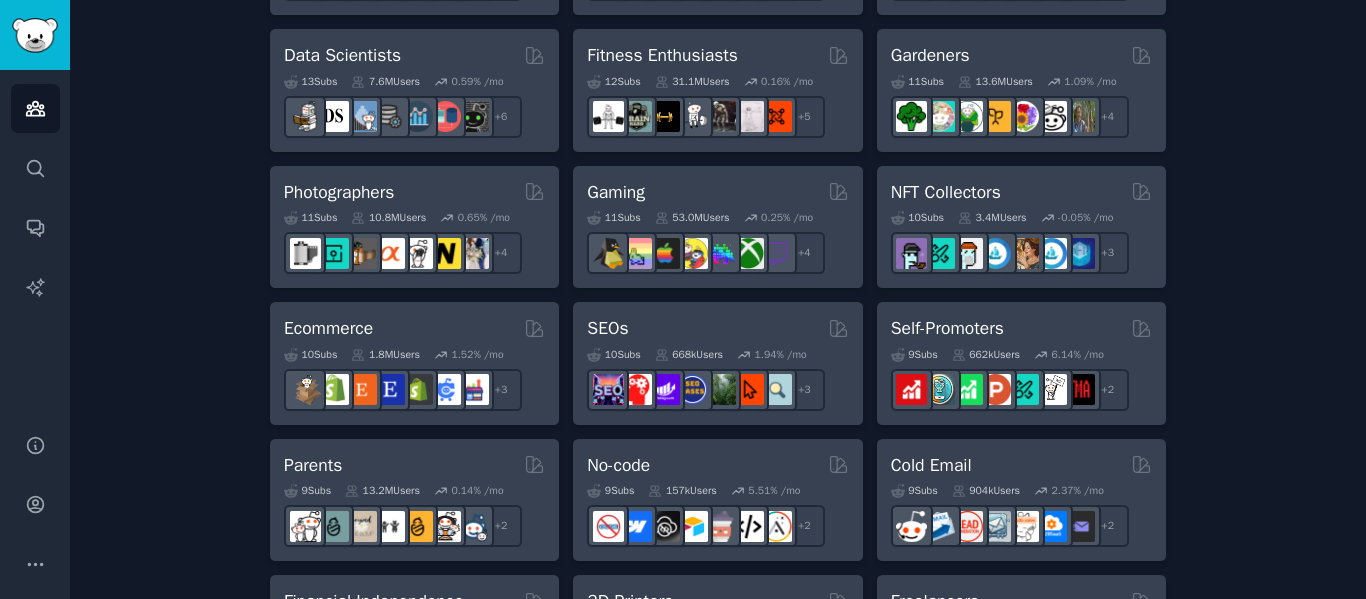 scroll, scrollTop: 100, scrollLeft: 0, axis: vertical 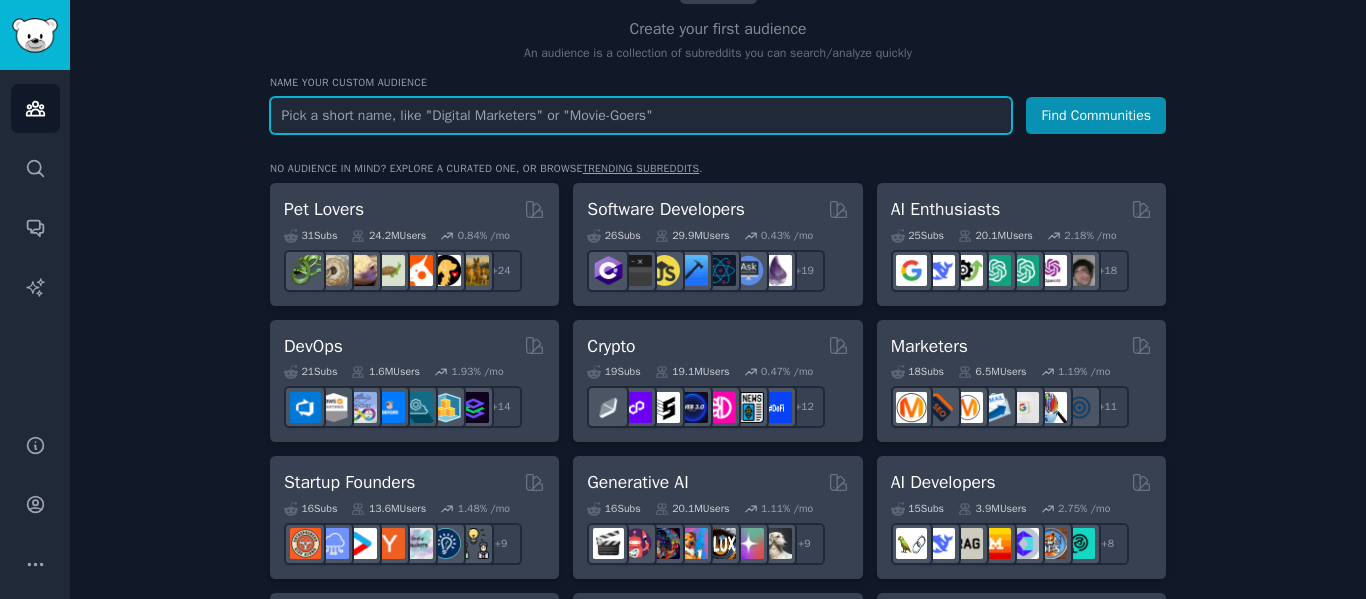 click at bounding box center [641, 115] 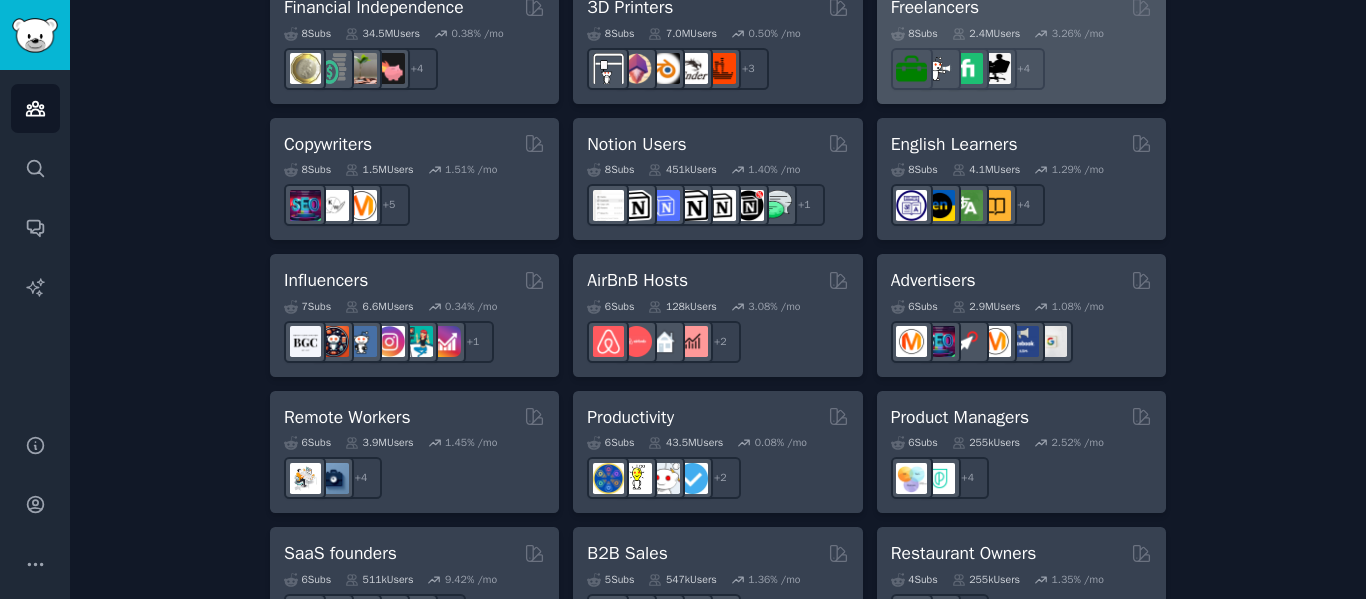 scroll, scrollTop: 1700, scrollLeft: 0, axis: vertical 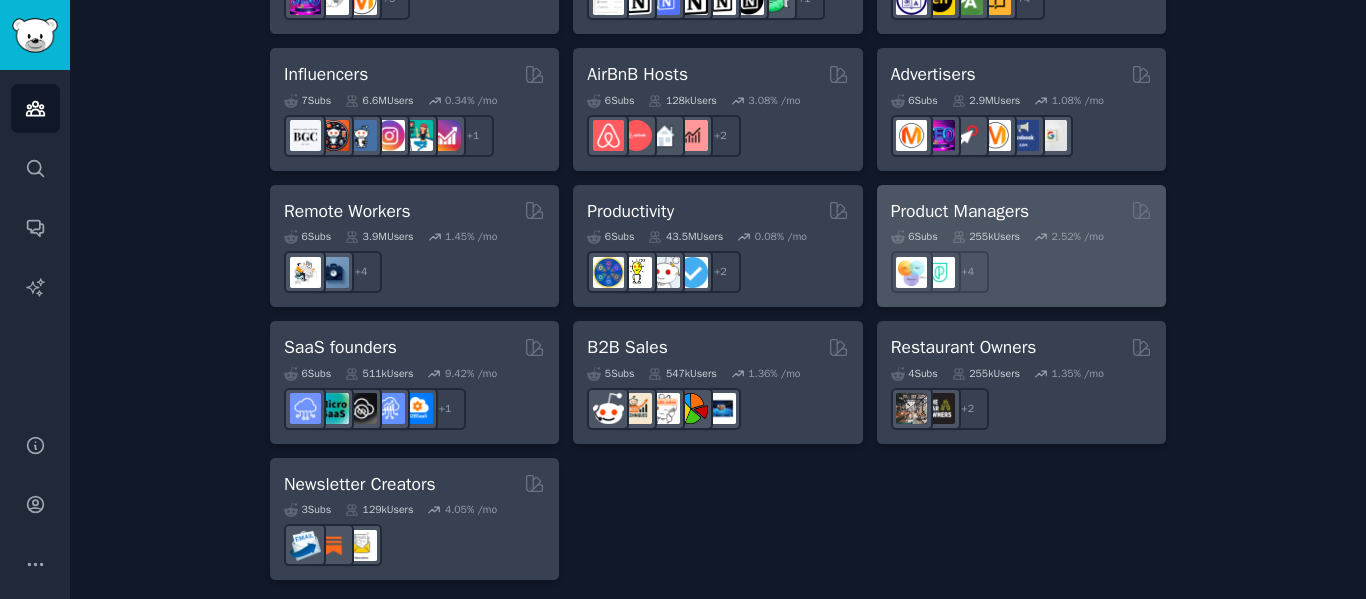 click on "Product Managers" at bounding box center [960, 211] 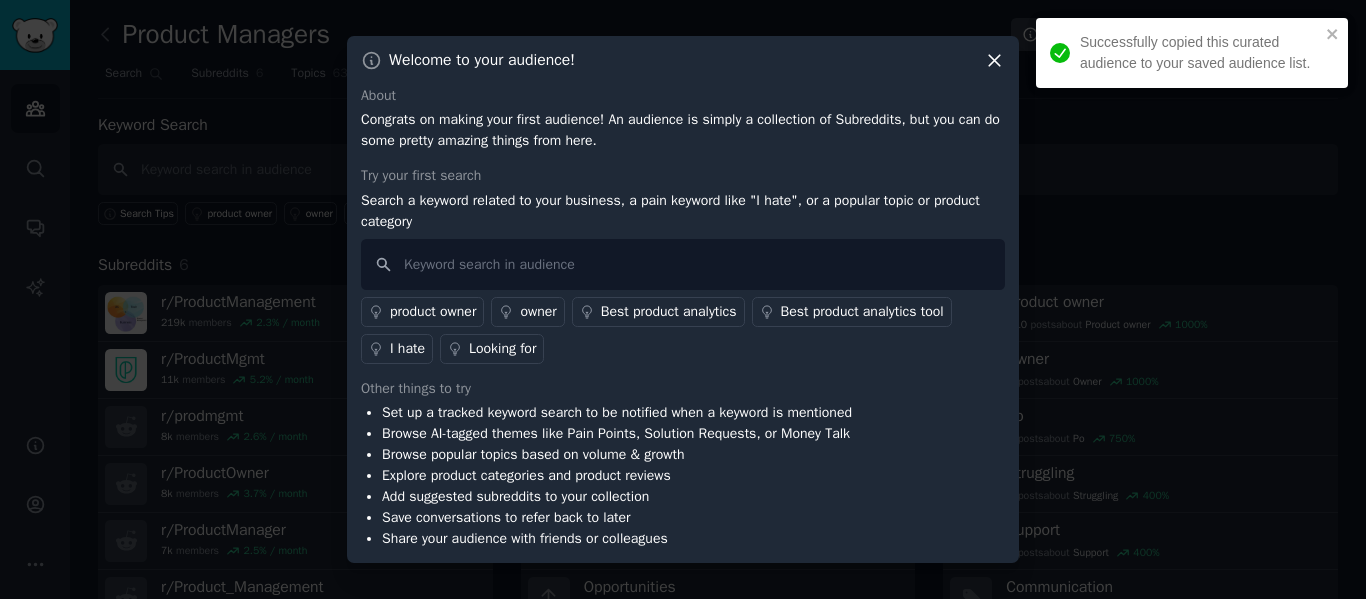 click 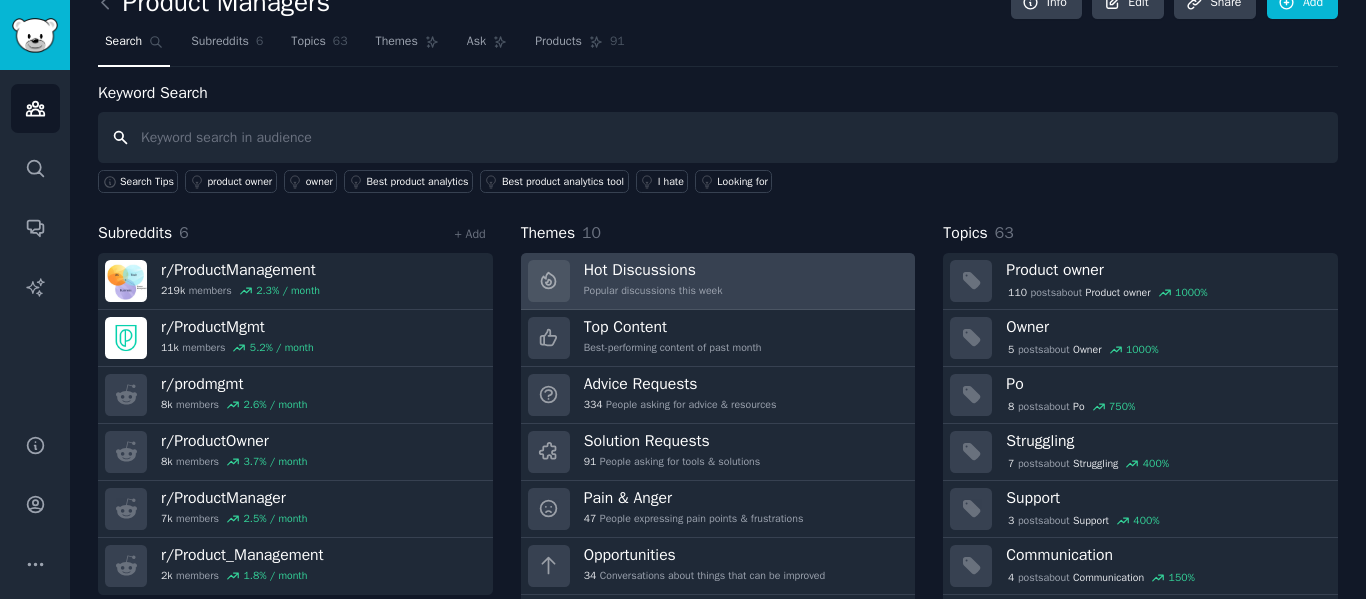 scroll, scrollTop: 0, scrollLeft: 0, axis: both 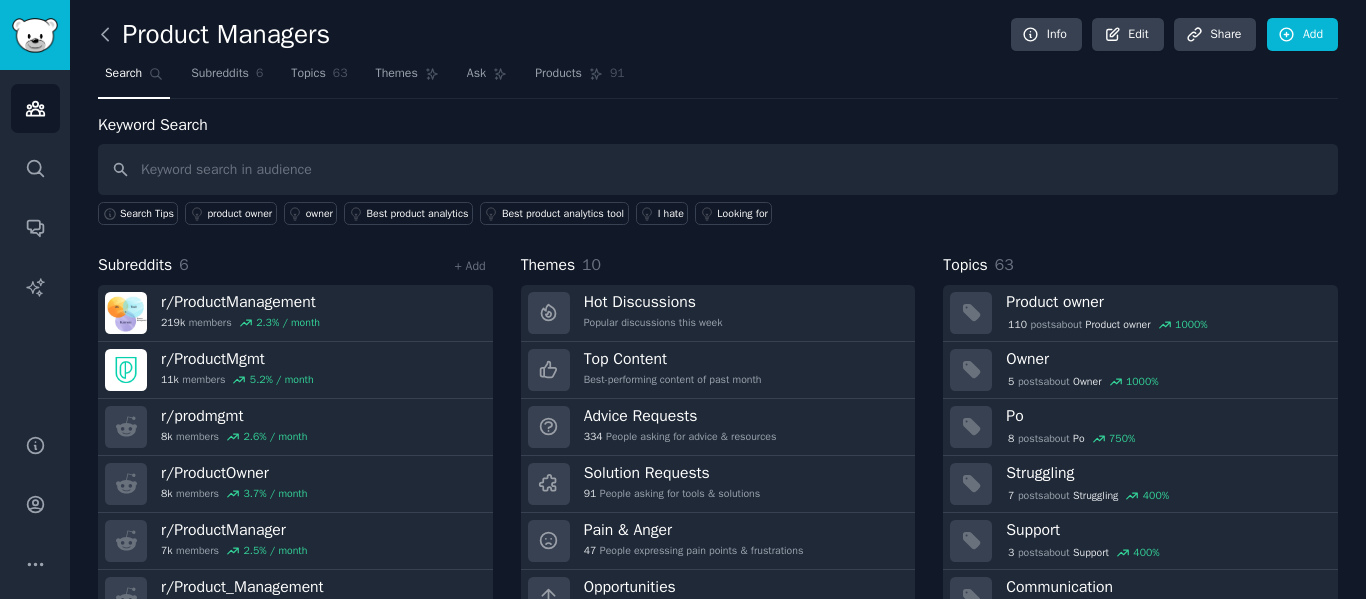 click 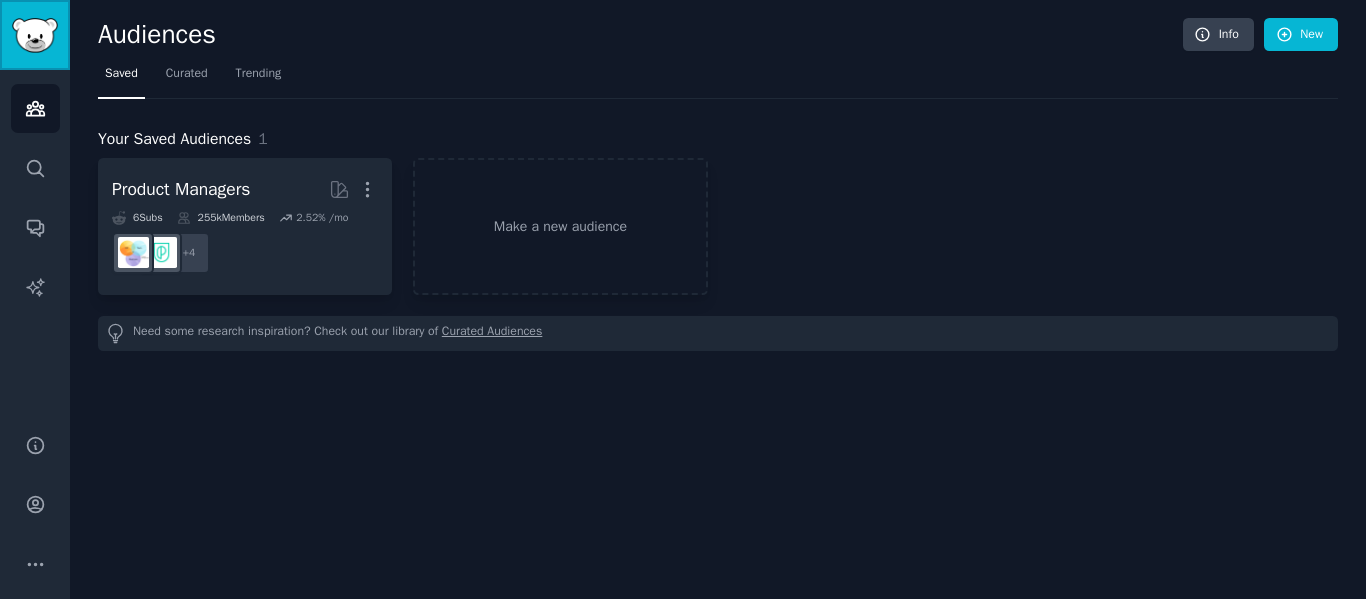 click at bounding box center [35, 35] 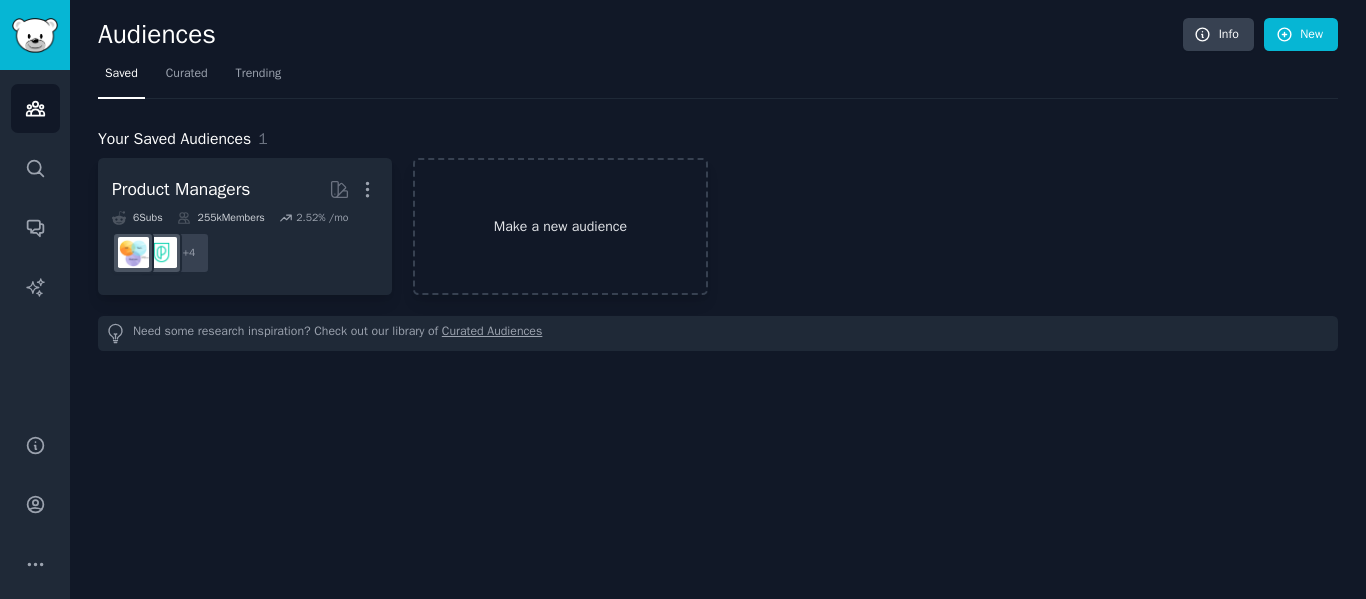 click on "Make a new audience" at bounding box center [560, 226] 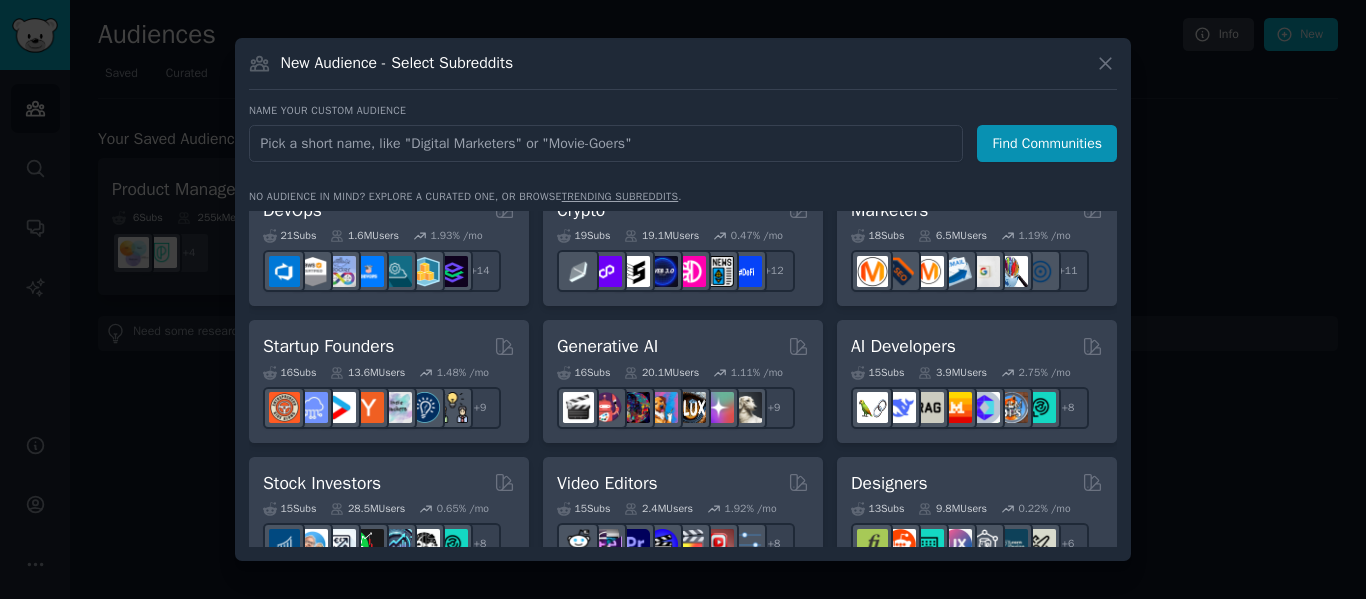 scroll, scrollTop: 200, scrollLeft: 0, axis: vertical 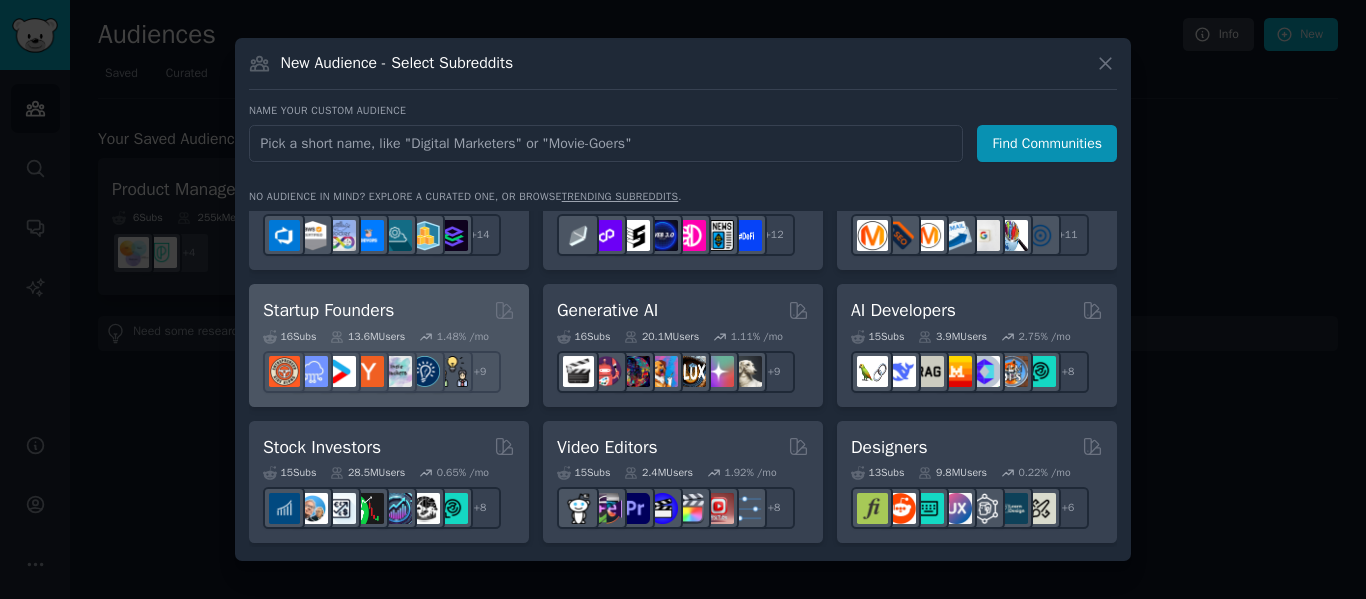 click on "Startup Founders Curated by [BRAND]" at bounding box center (389, 310) 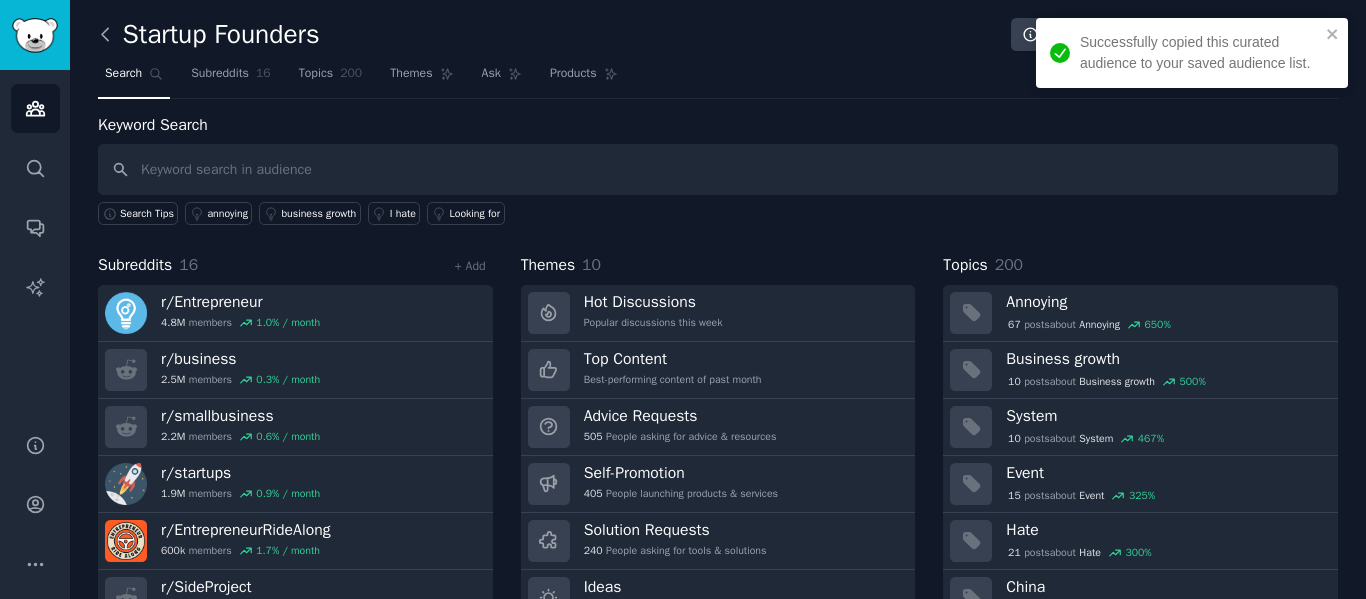 click 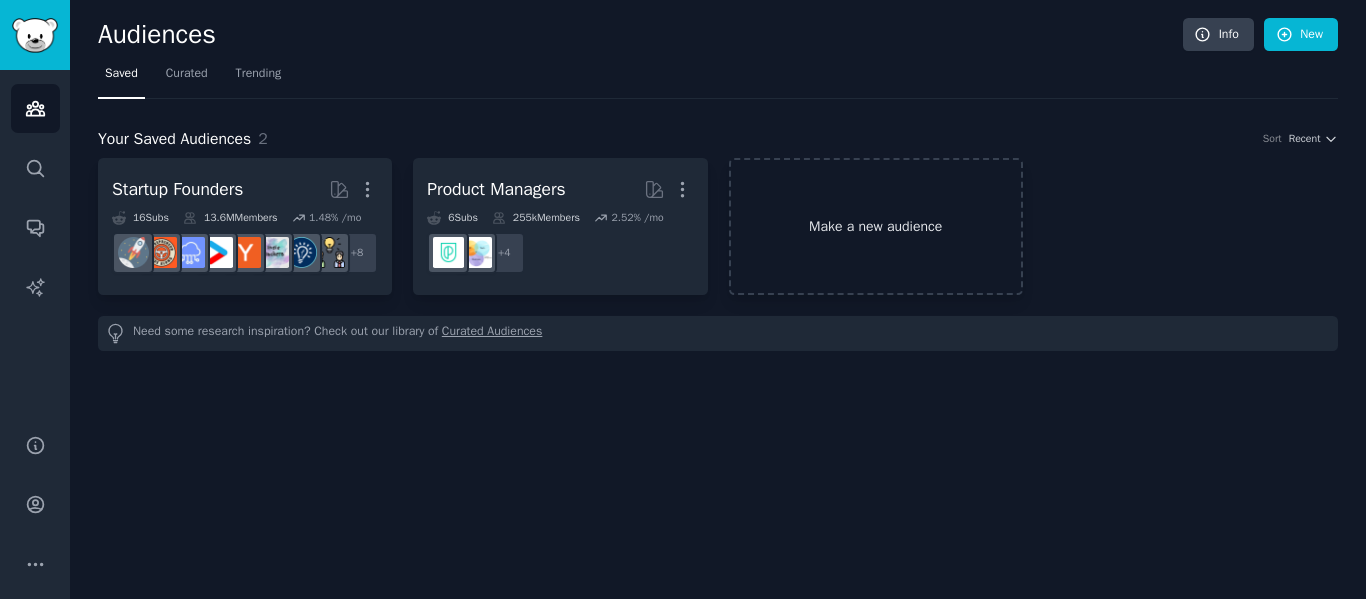 click on "Make a new audience" at bounding box center (876, 226) 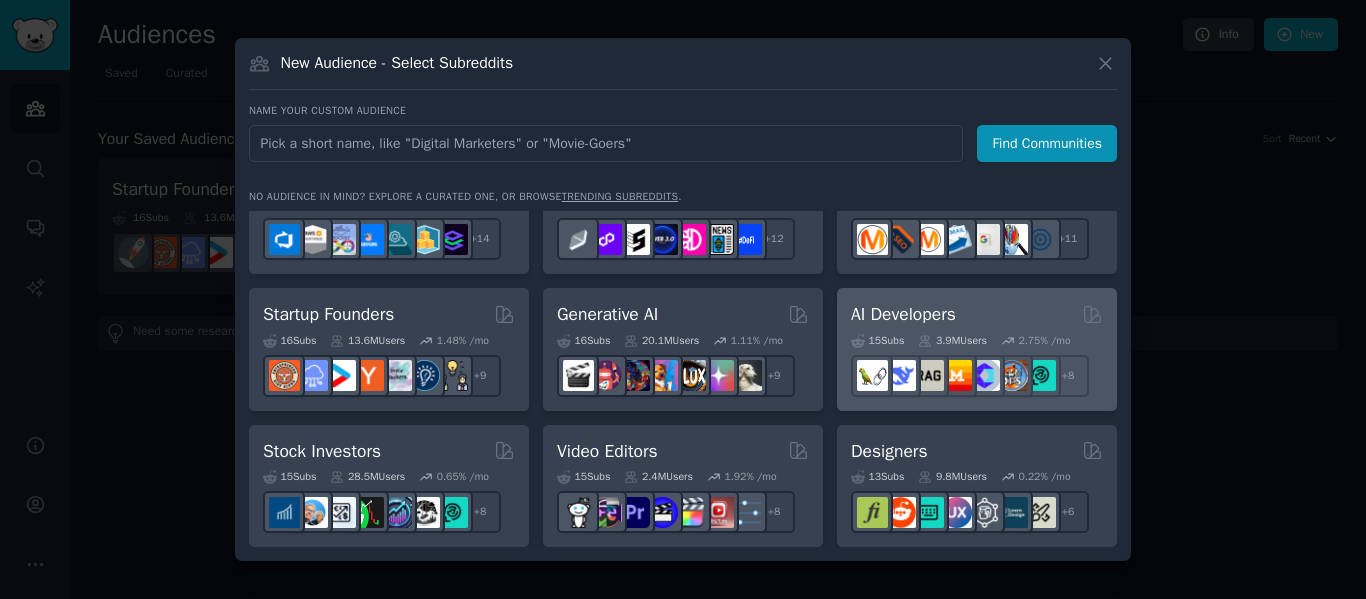 scroll, scrollTop: 161, scrollLeft: 0, axis: vertical 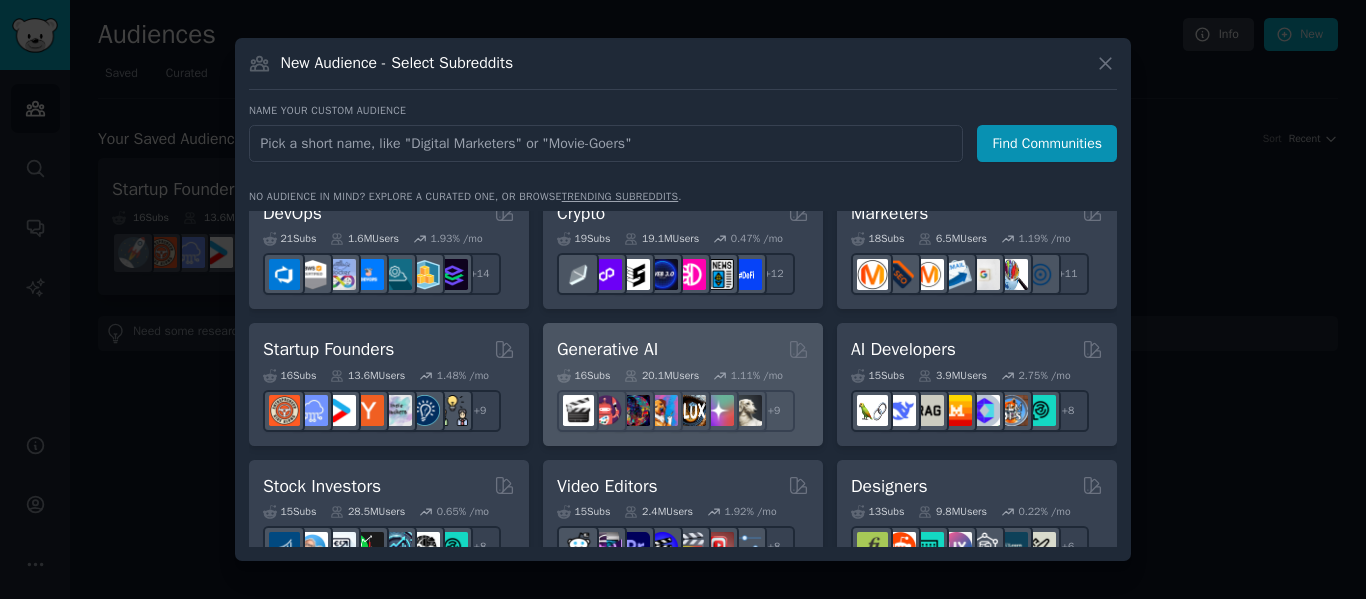 click on "Generative AI Curated by GummySearch" at bounding box center [683, 349] 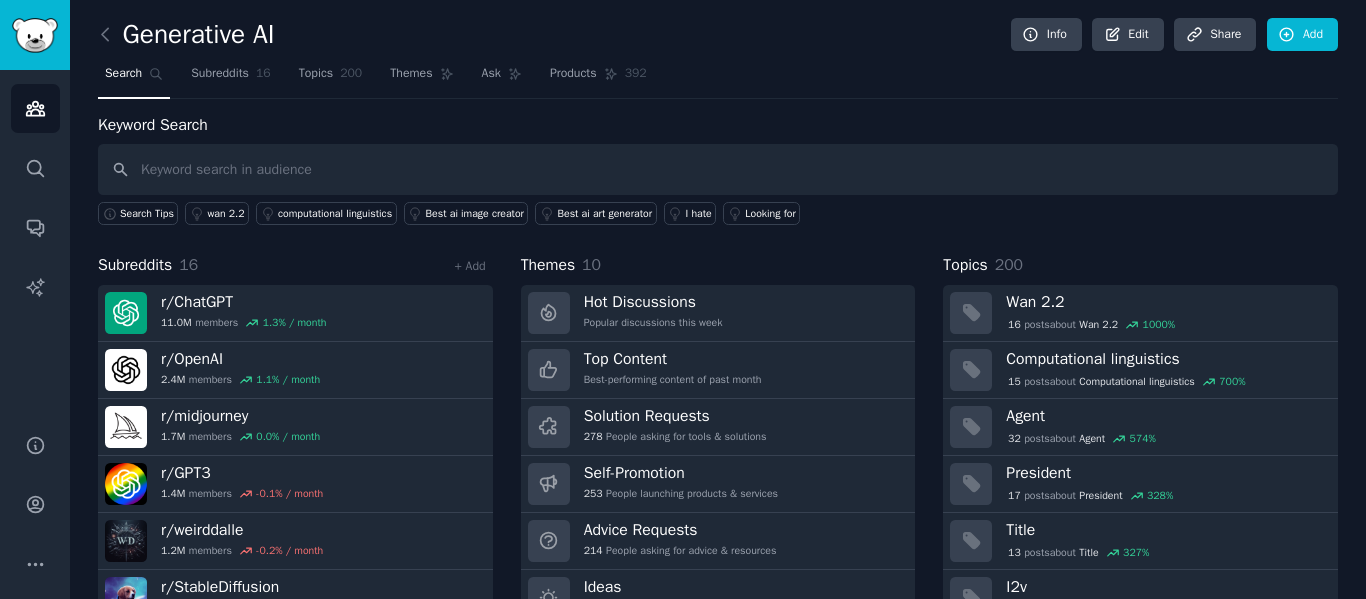 scroll, scrollTop: 91, scrollLeft: 0, axis: vertical 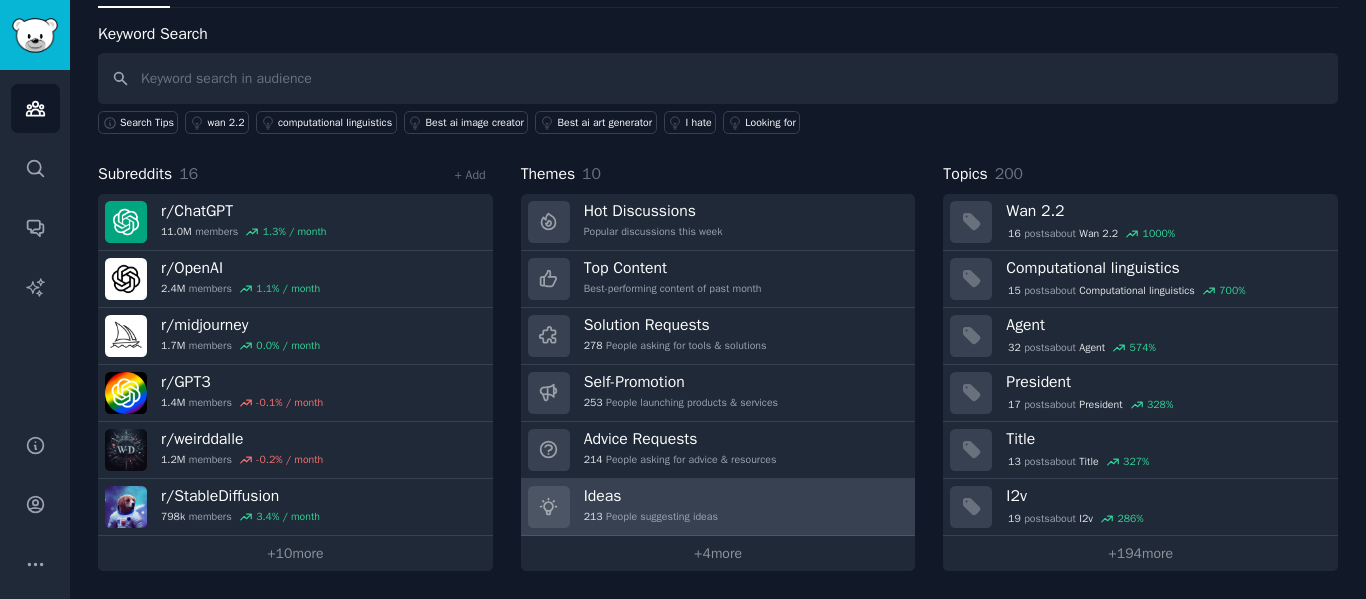 click on "Ideas [NUMBER] People suggesting ideas" at bounding box center [651, 507] 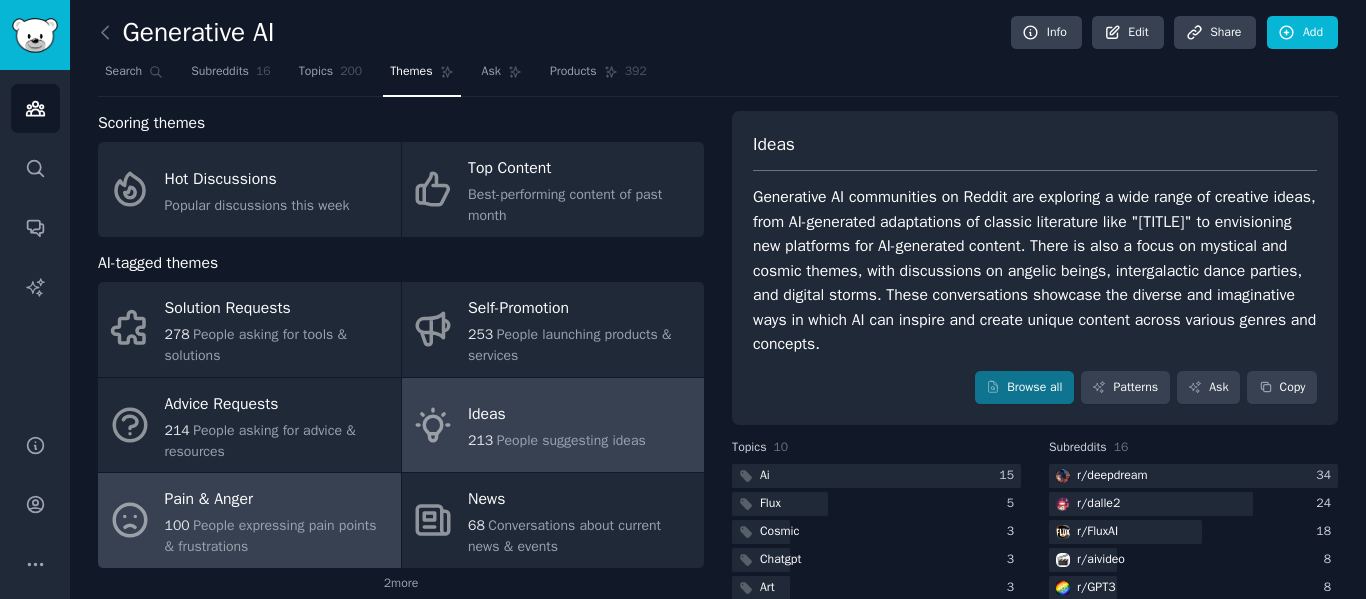 scroll, scrollTop: 0, scrollLeft: 0, axis: both 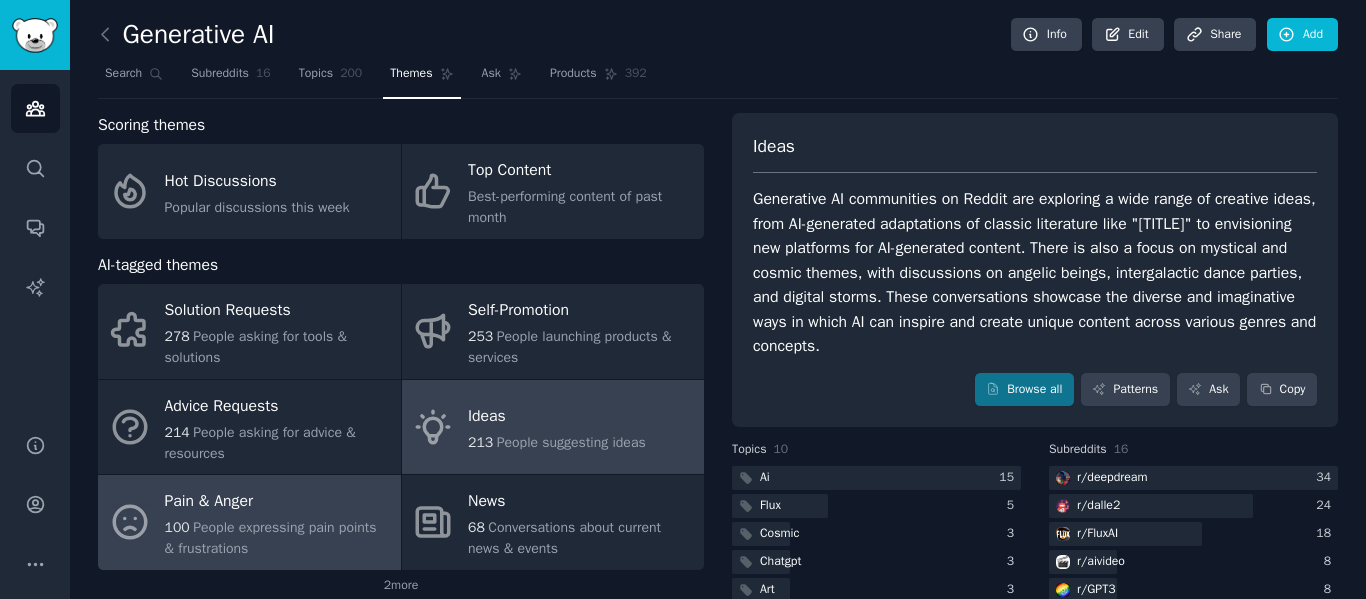 click on "[NUMBER] People expressing pain points & frustrations" at bounding box center [278, 538] 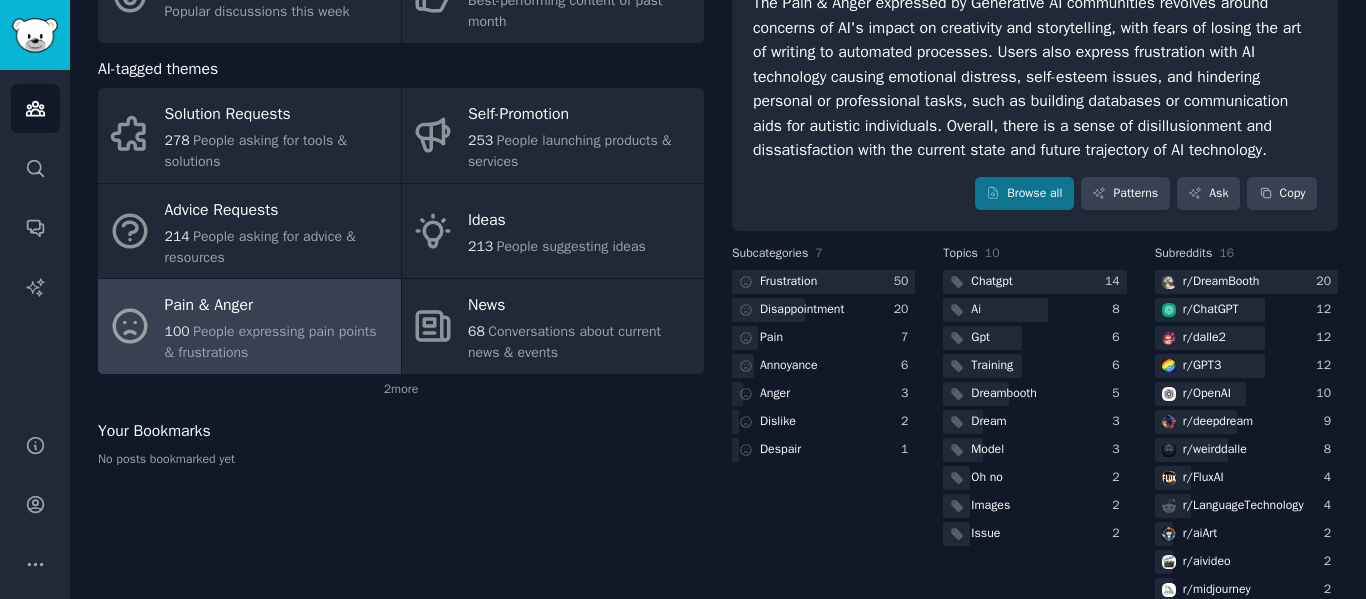 scroll, scrollTop: 0, scrollLeft: 0, axis: both 